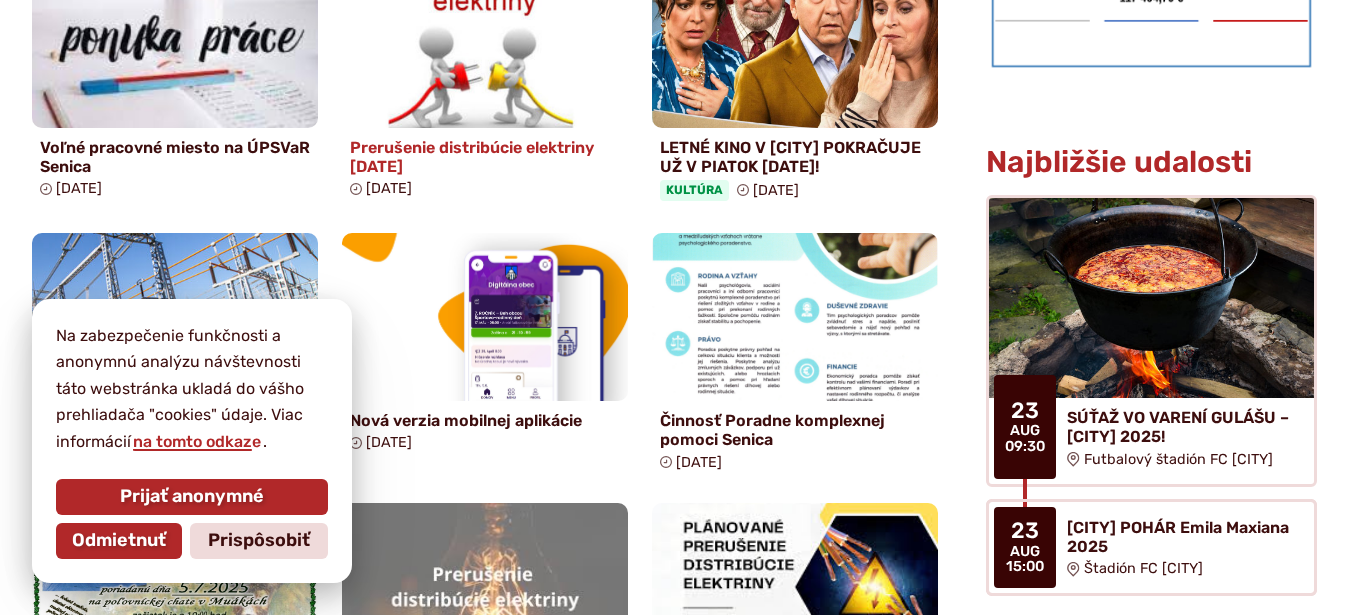 scroll, scrollTop: 1122, scrollLeft: 0, axis: vertical 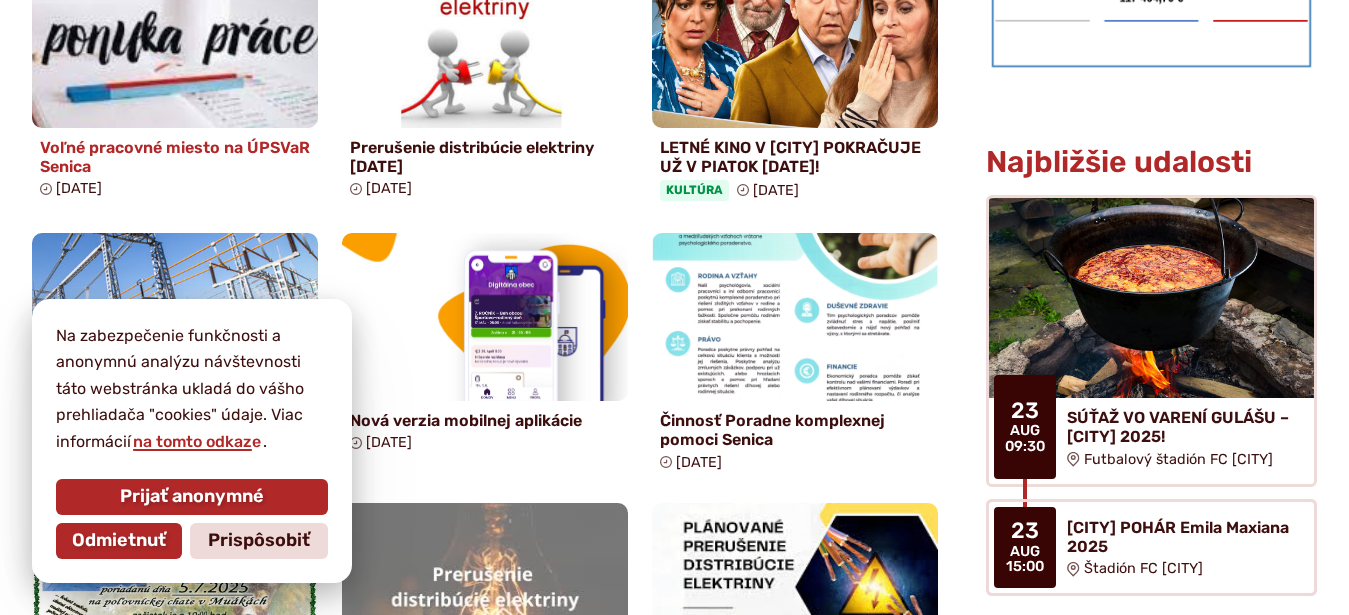 click on "Voľné pracovné miesto na ÚPSVaR Senica" at bounding box center [175, 157] 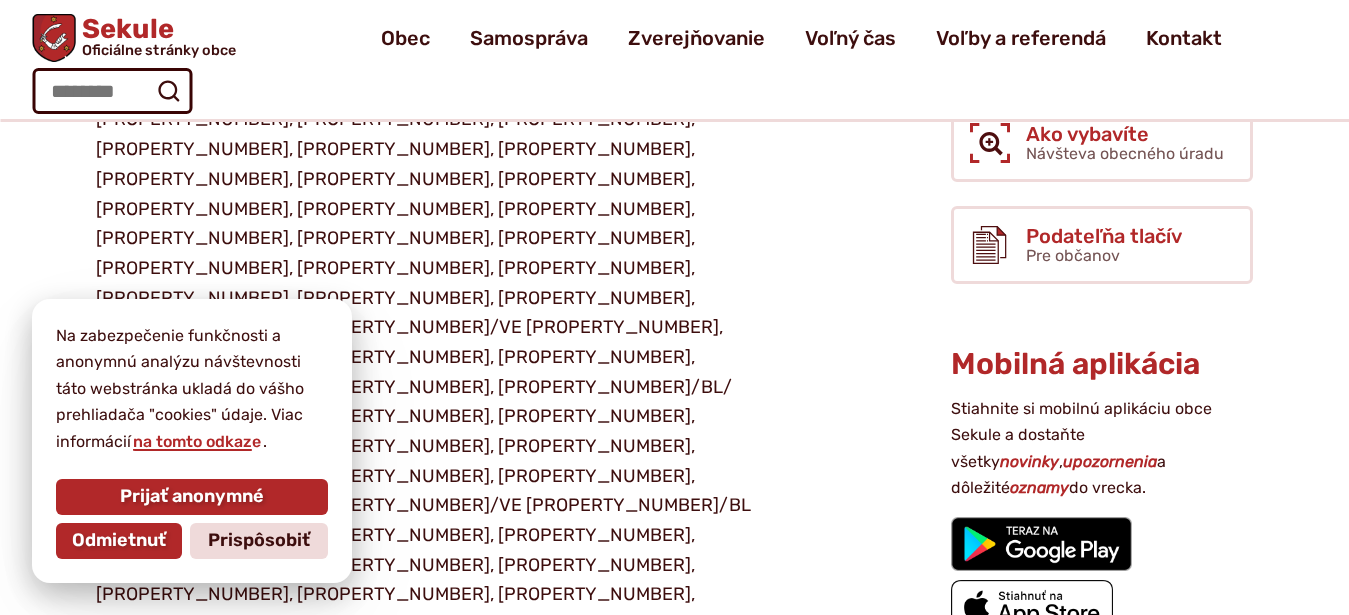scroll, scrollTop: 612, scrollLeft: 0, axis: vertical 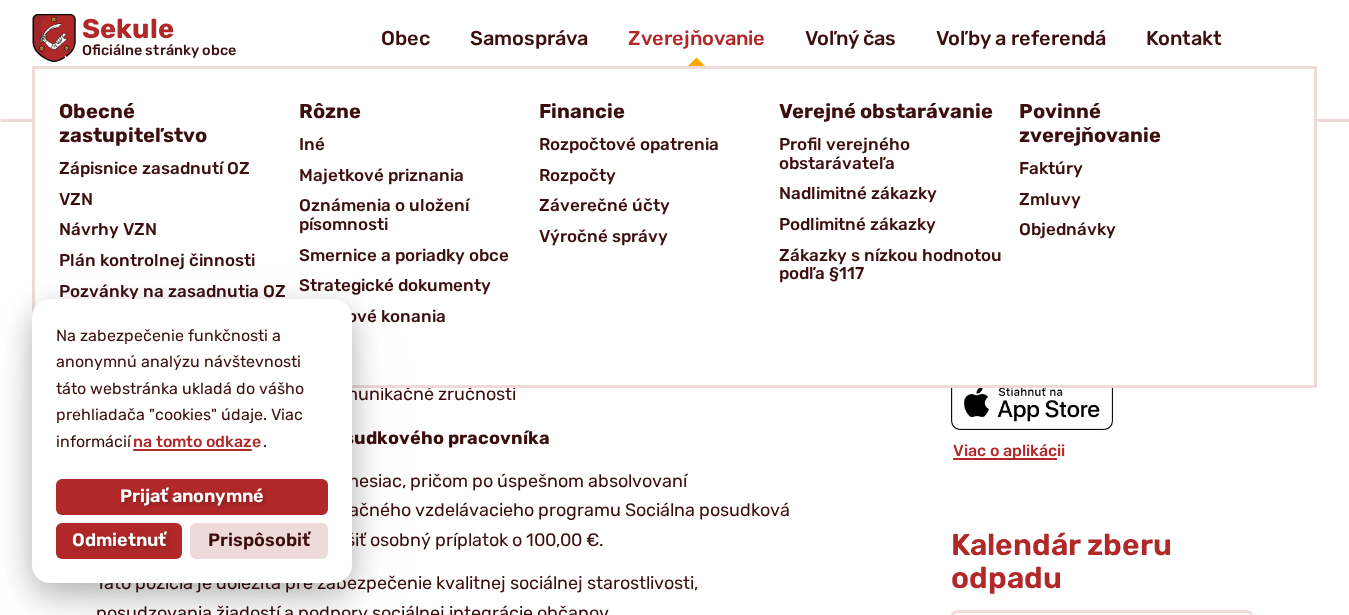 click on "Zverejňovanie" at bounding box center [696, 38] 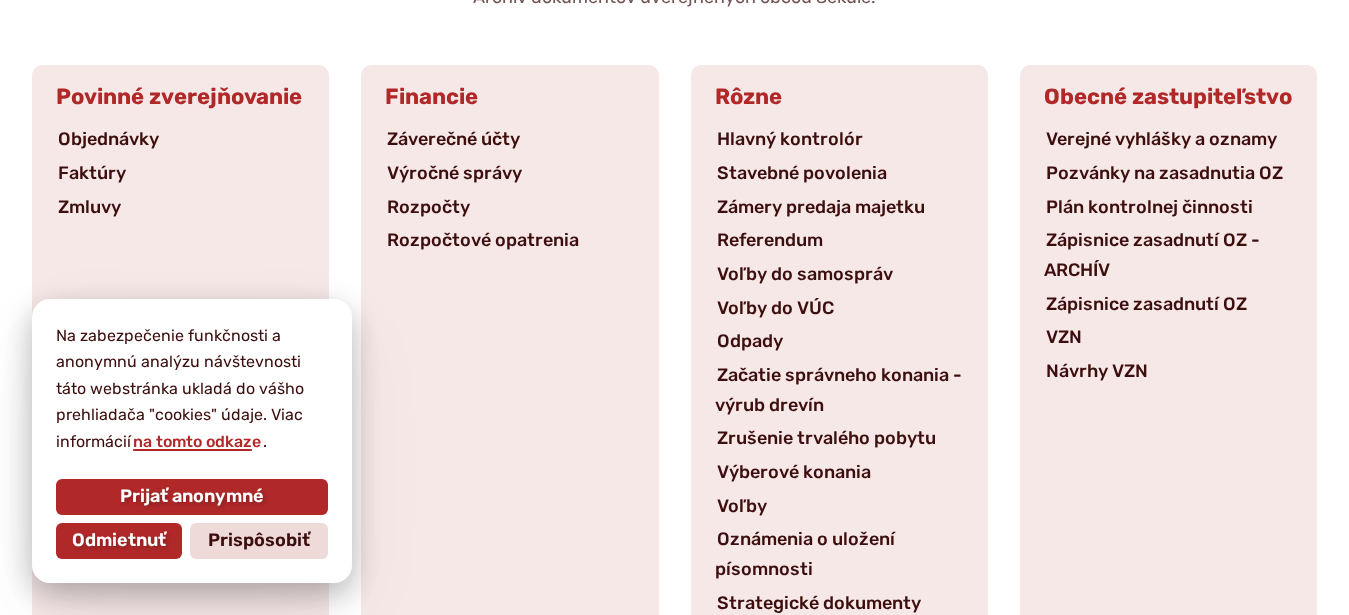 scroll, scrollTop: 306, scrollLeft: 0, axis: vertical 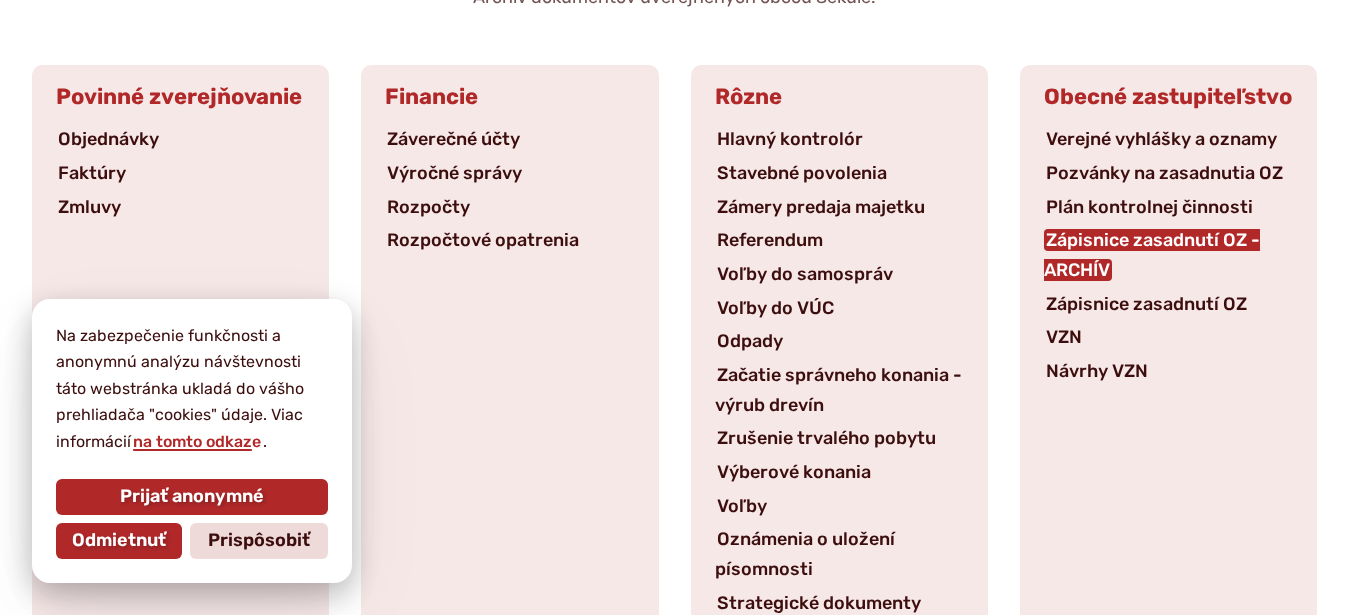 click on "Zápisnice zasadnutí OZ - ARCHÍV" at bounding box center [1152, 255] 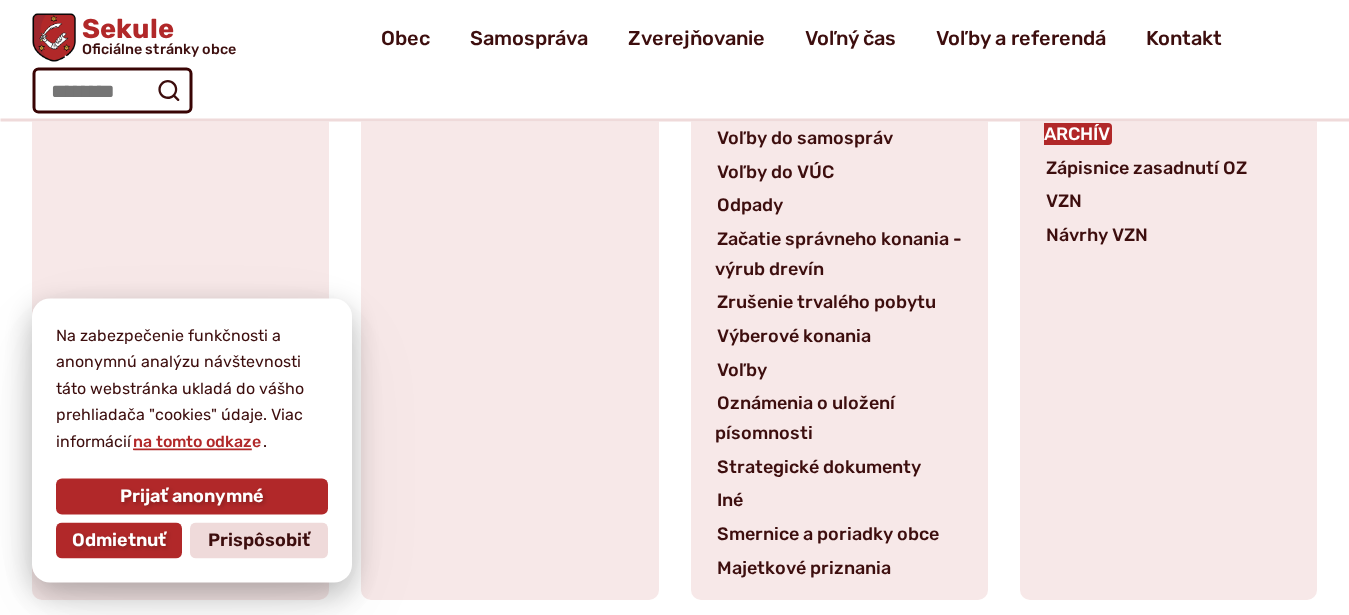 scroll, scrollTop: 408, scrollLeft: 0, axis: vertical 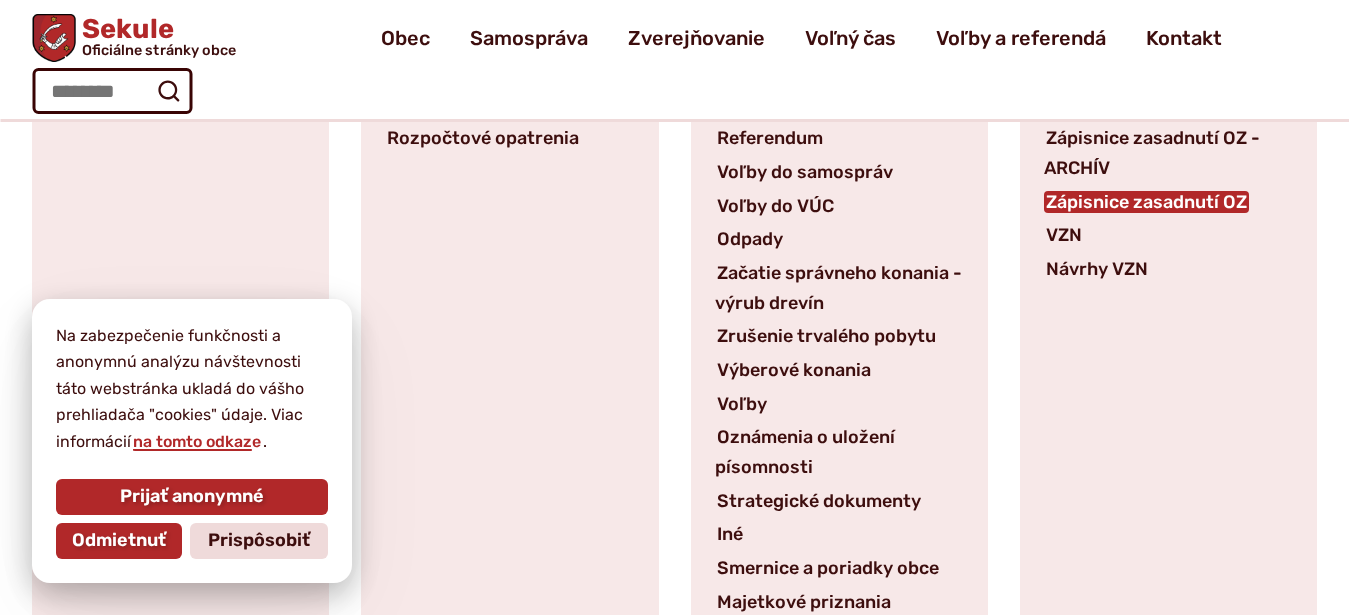click on "Zápisnice zasadnutí OZ" at bounding box center (1146, 202) 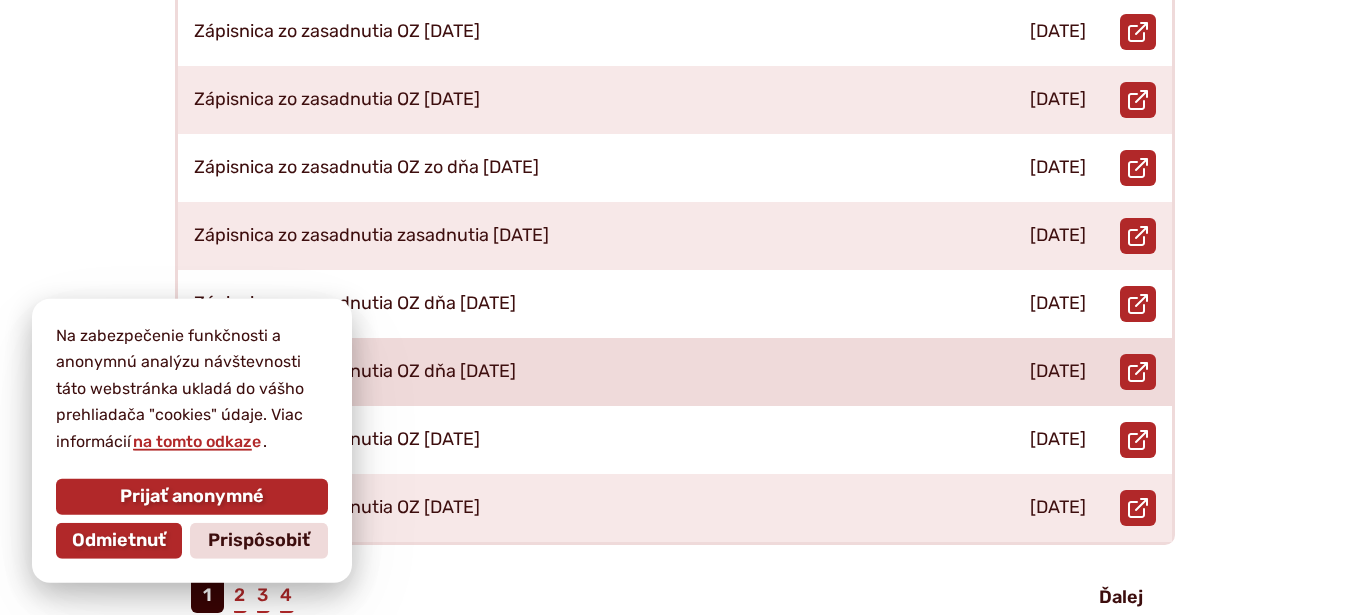 scroll, scrollTop: 918, scrollLeft: 0, axis: vertical 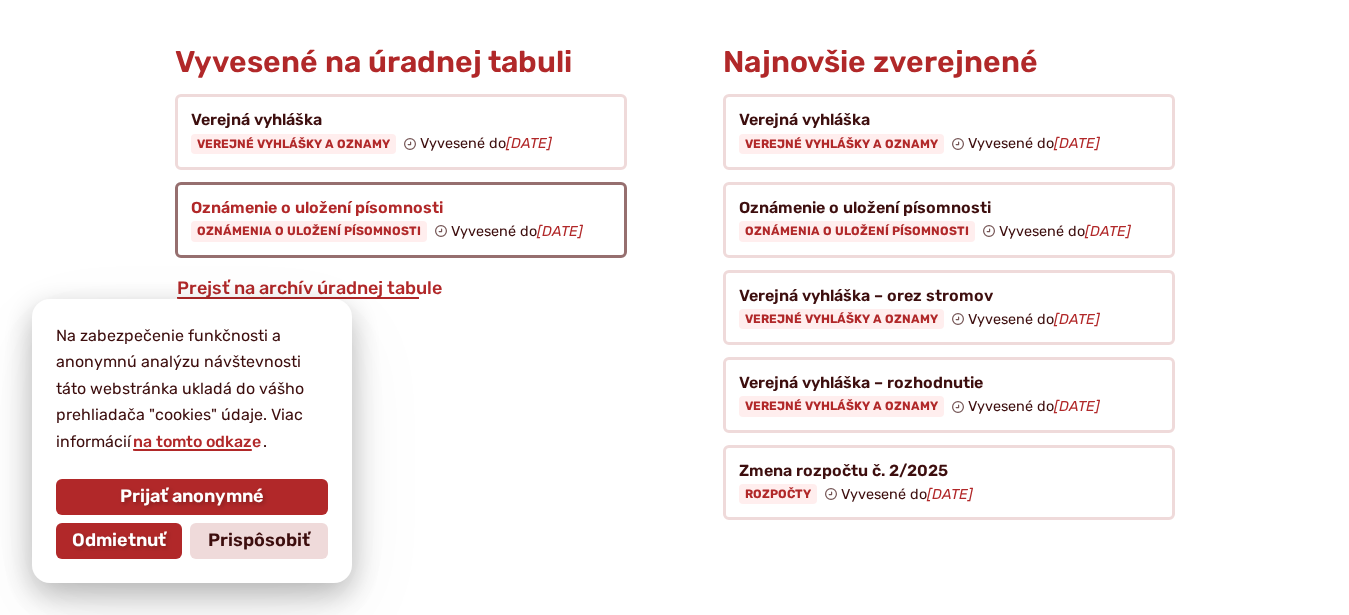 click at bounding box center [401, 220] 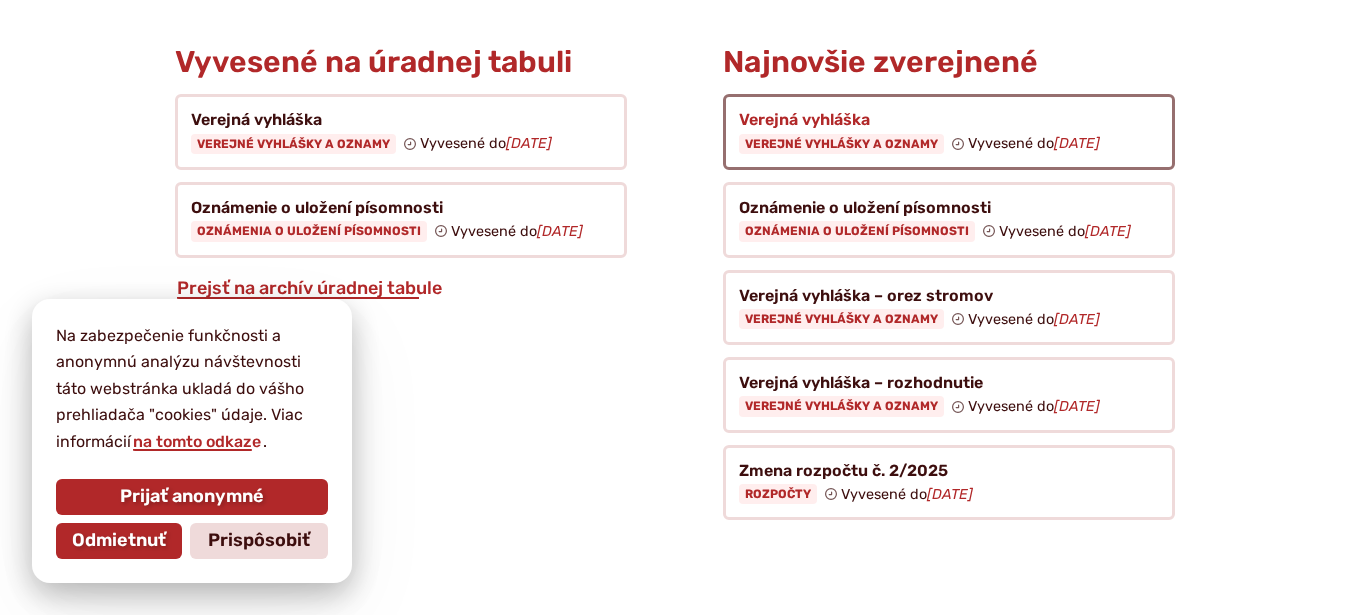 click at bounding box center (949, 132) 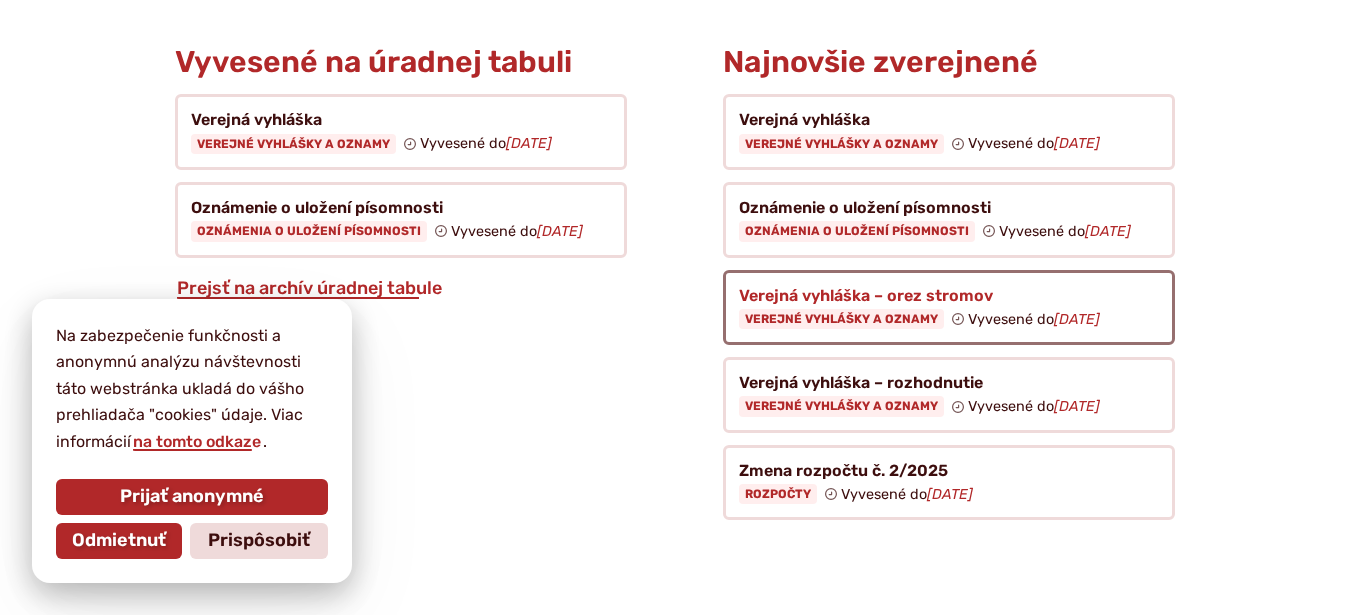 click at bounding box center (949, 308) 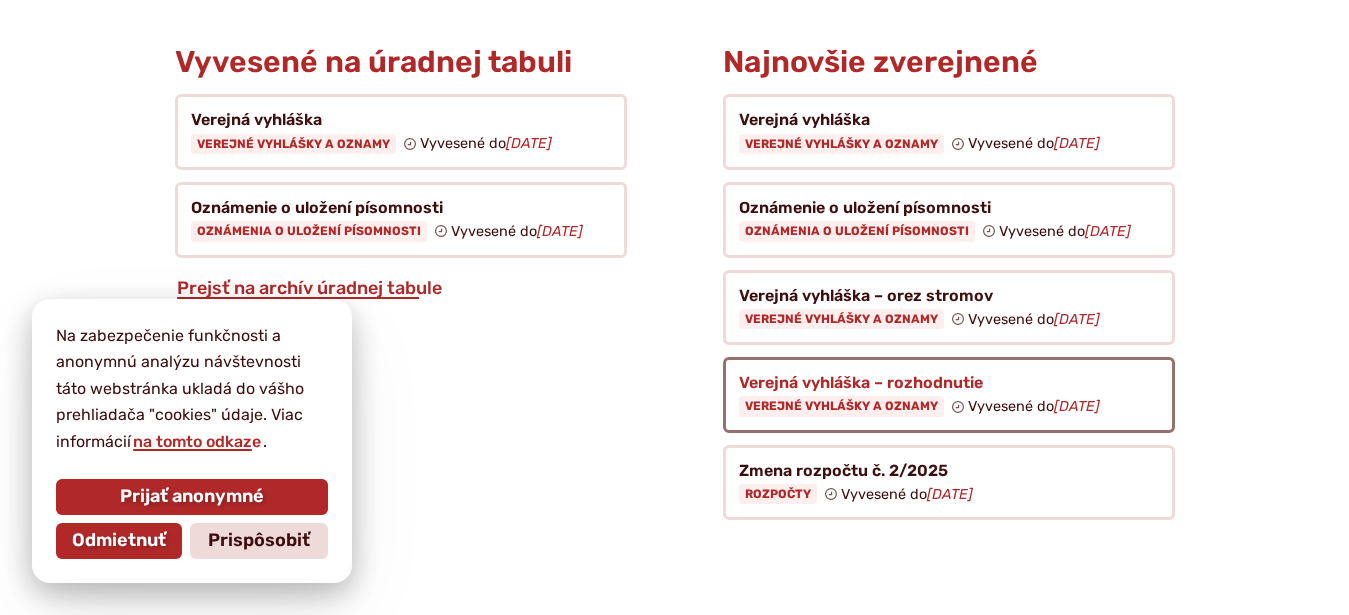 click at bounding box center [949, 395] 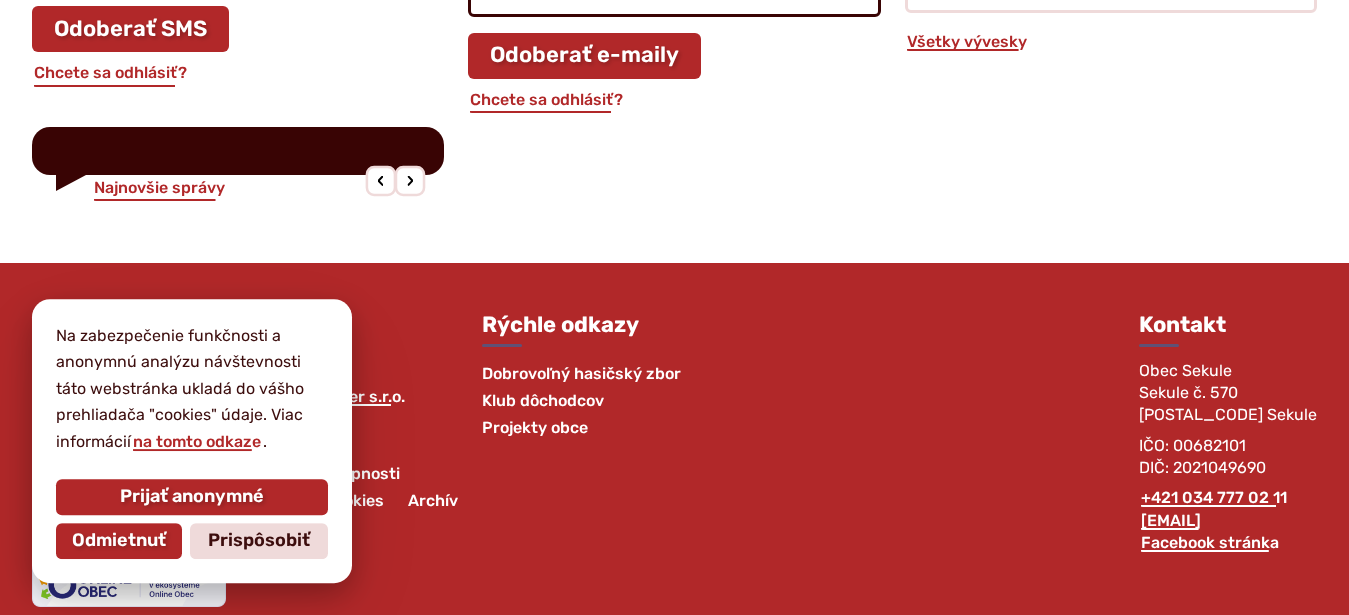 scroll, scrollTop: 2343, scrollLeft: 0, axis: vertical 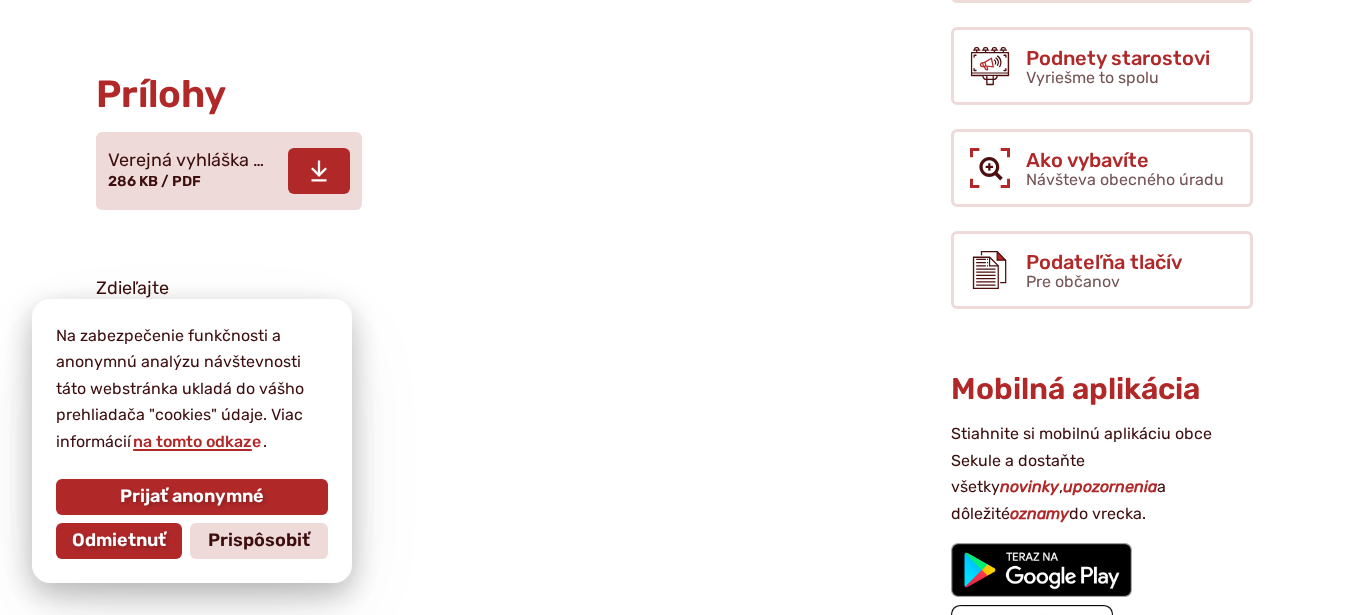click 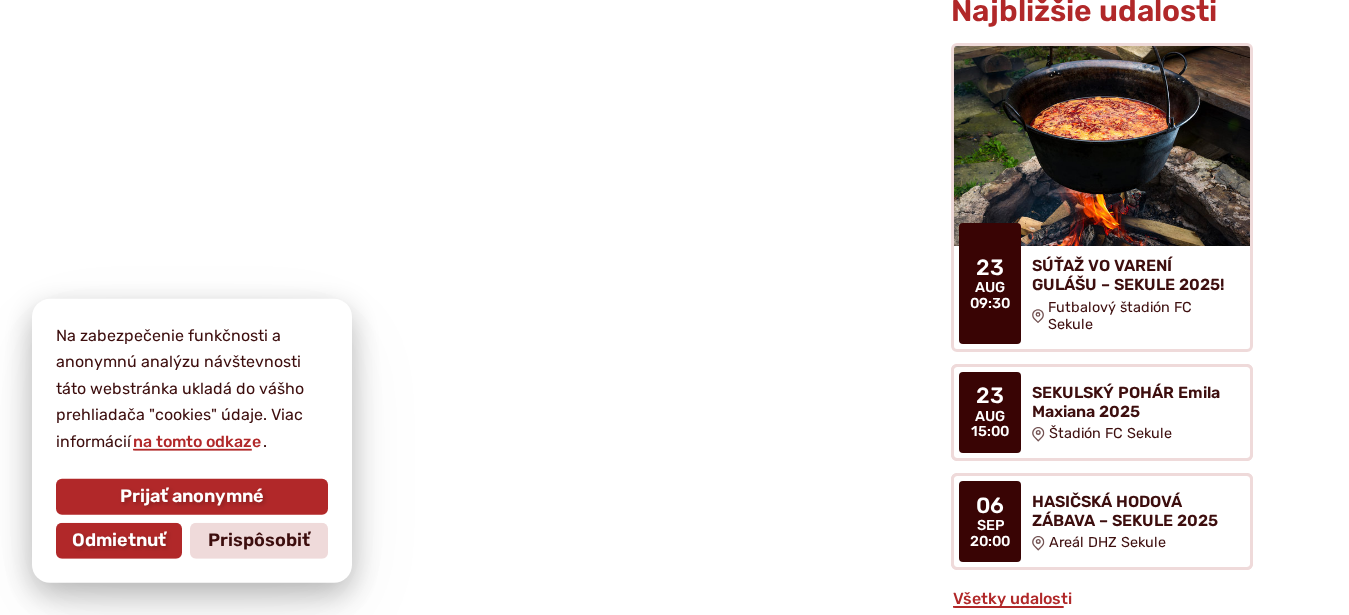 scroll, scrollTop: 1734, scrollLeft: 0, axis: vertical 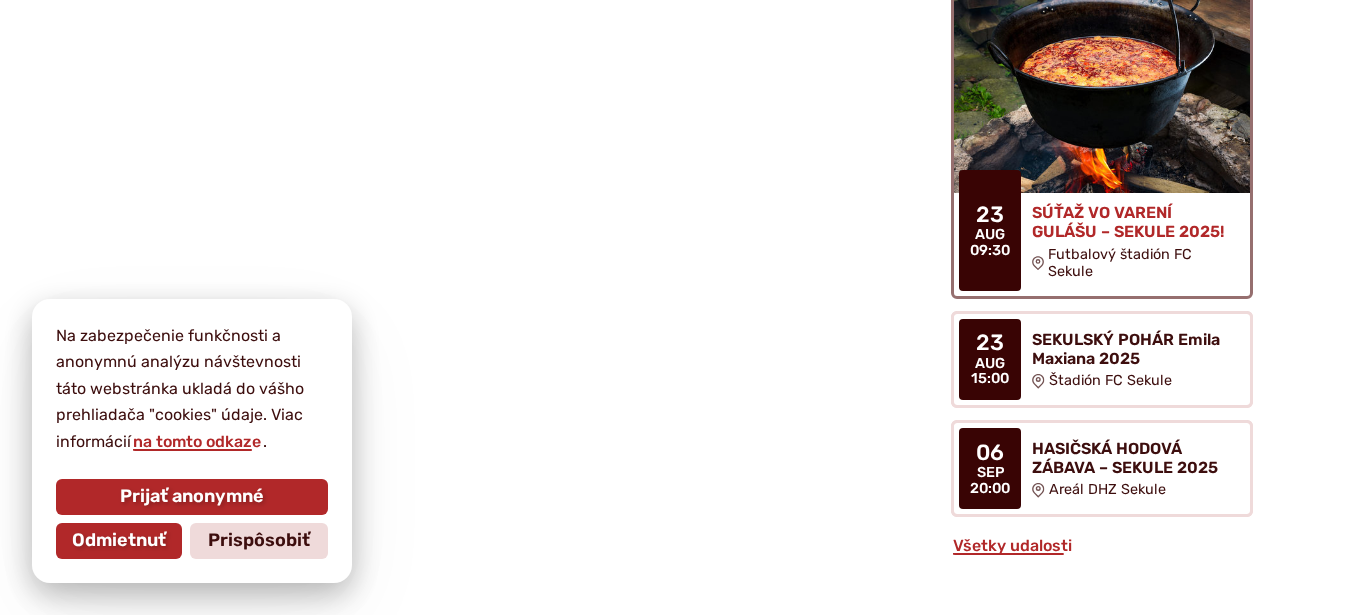 click on "SÚŤAŽ VO VARENÍ GULÁŠU – SEKULE 2025!" at bounding box center (1133, 222) 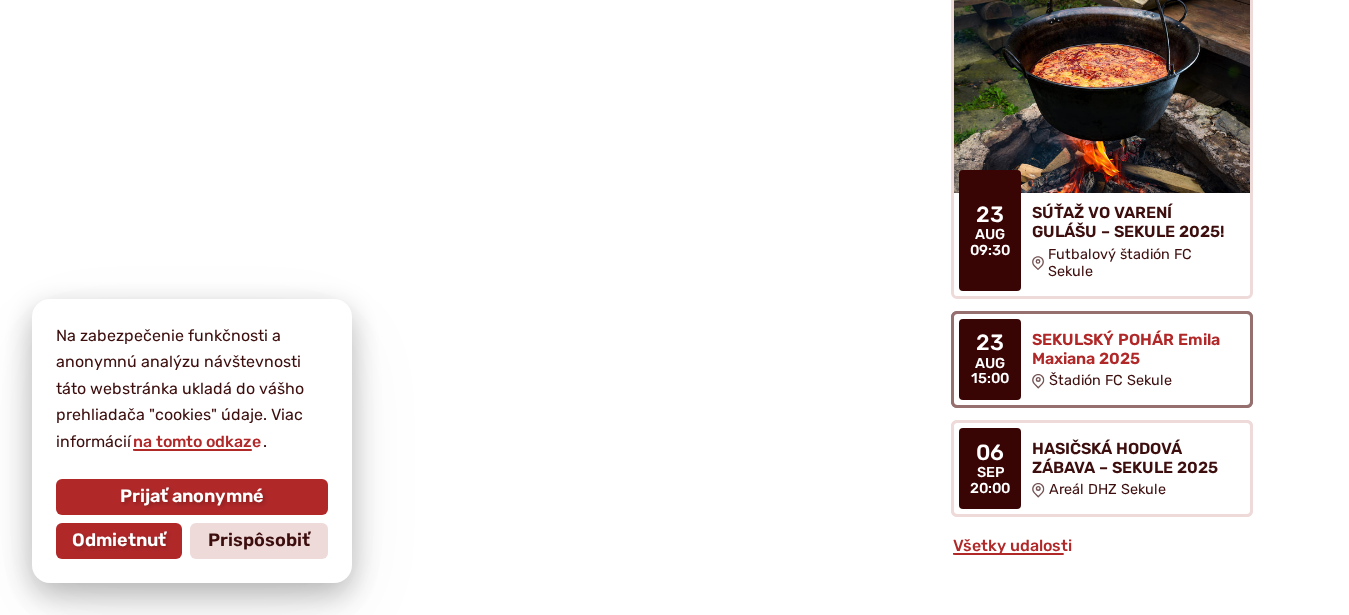 click at bounding box center [1102, 359] 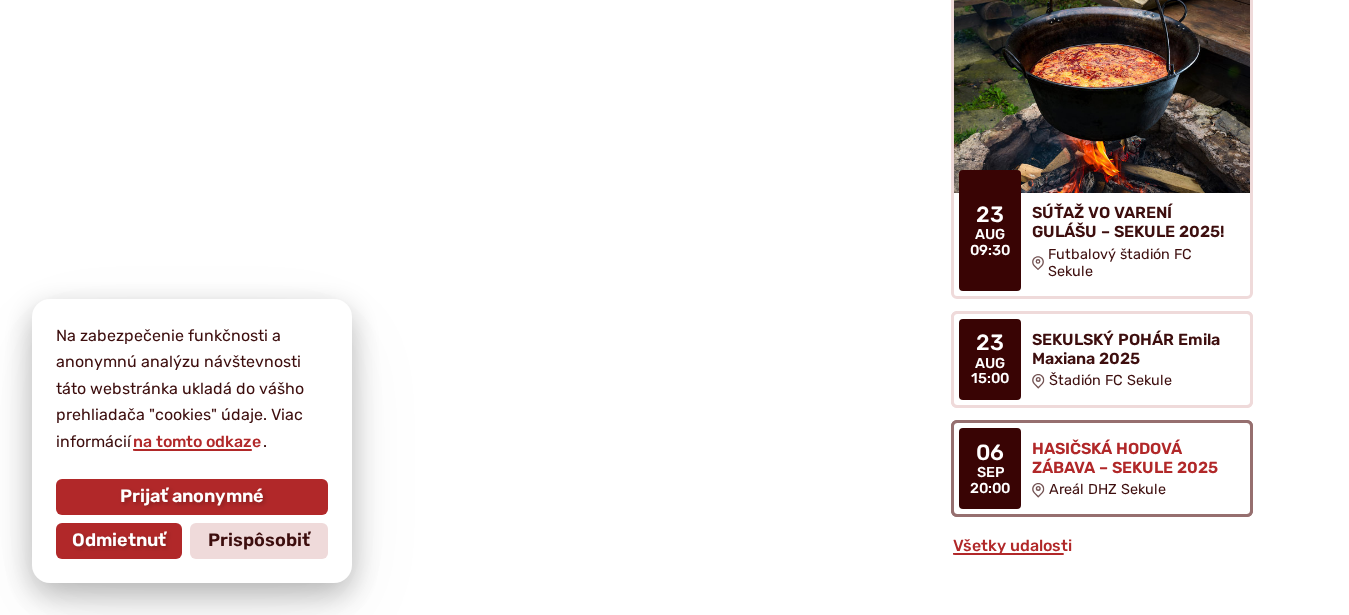 click at bounding box center [1102, 468] 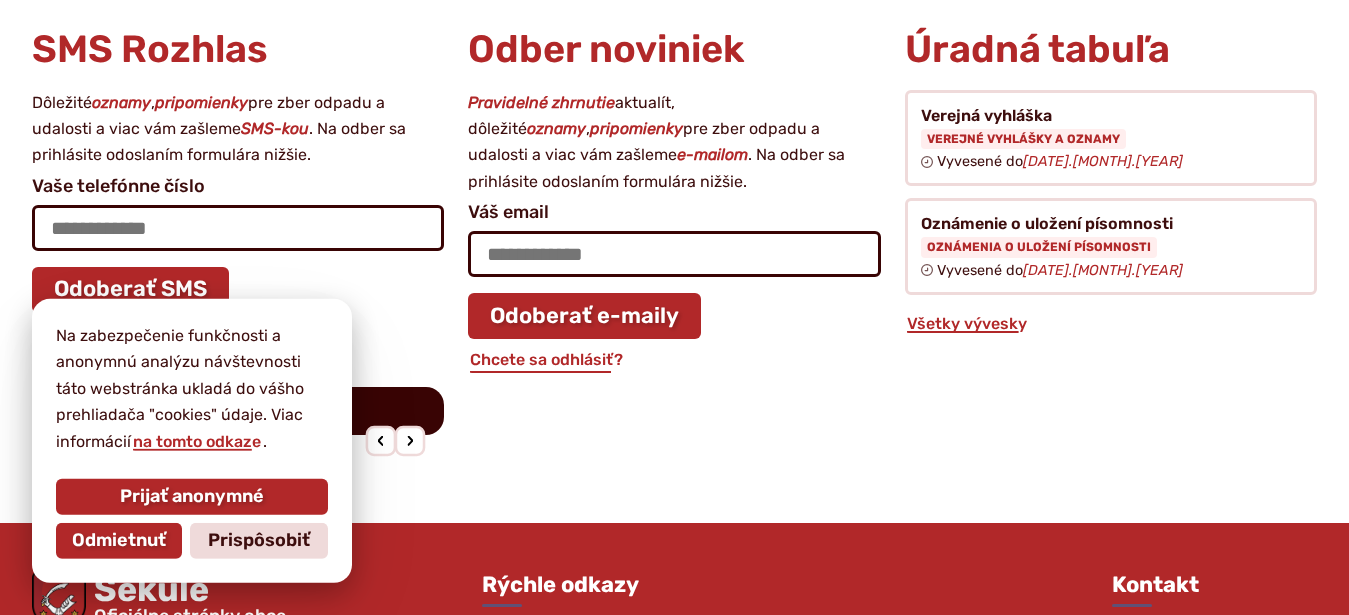 scroll, scrollTop: 3060, scrollLeft: 0, axis: vertical 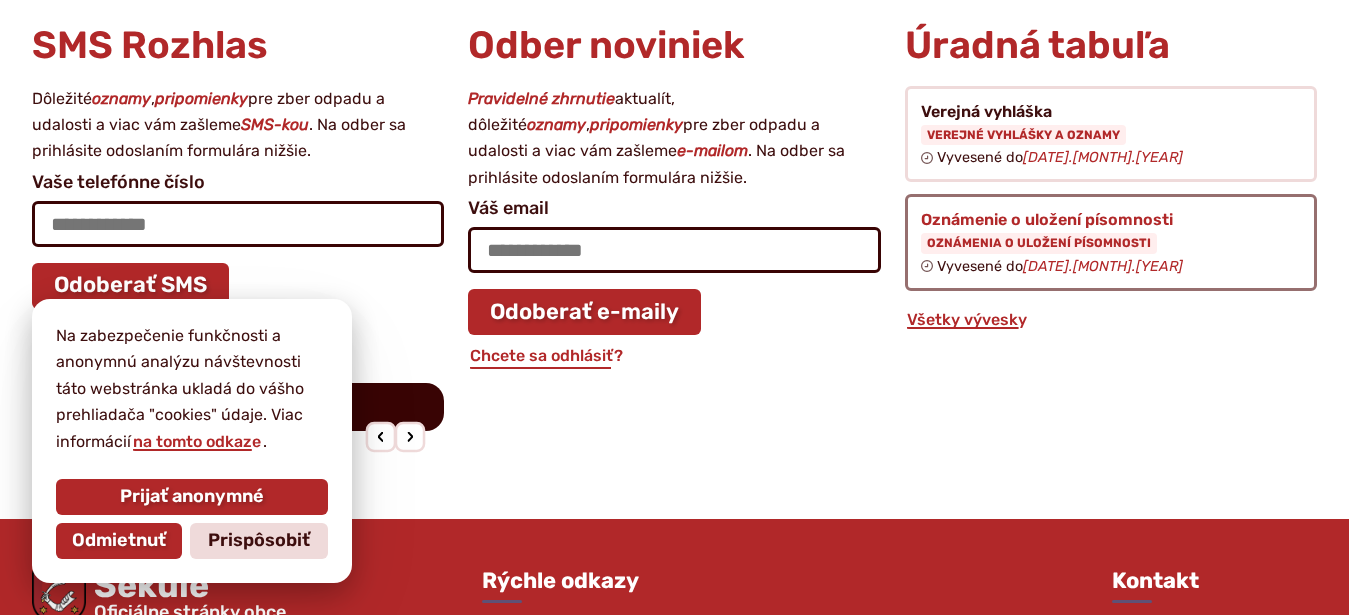 click at bounding box center (1111, 242) 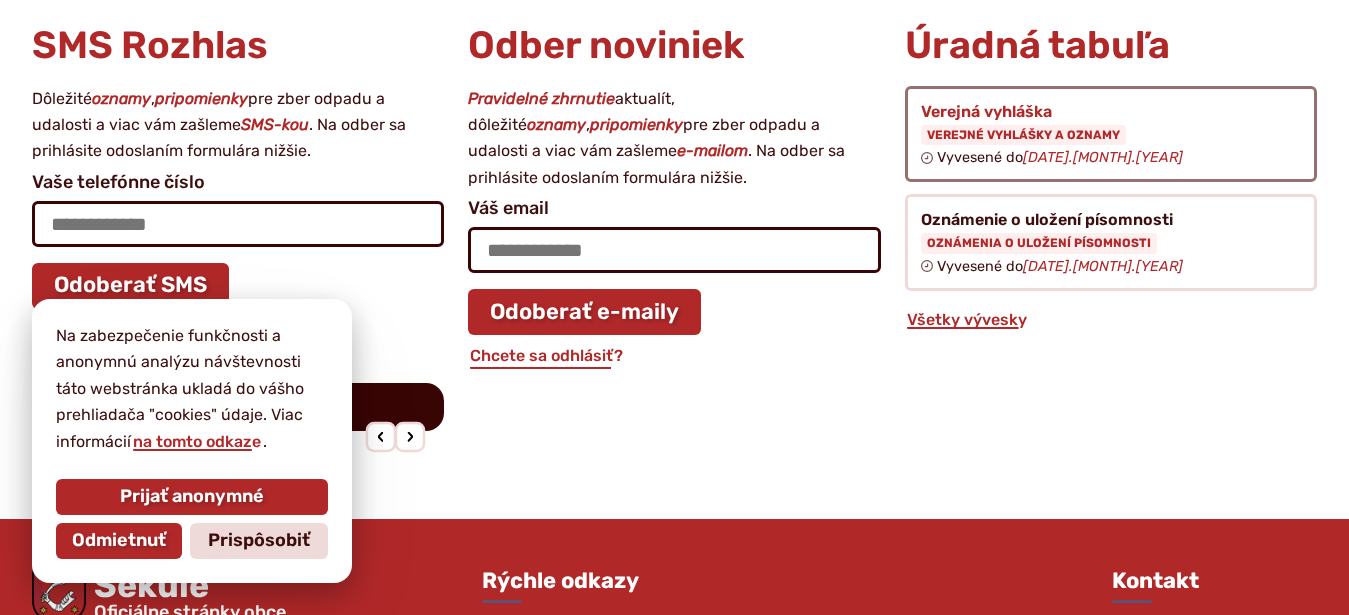 click at bounding box center (1111, 134) 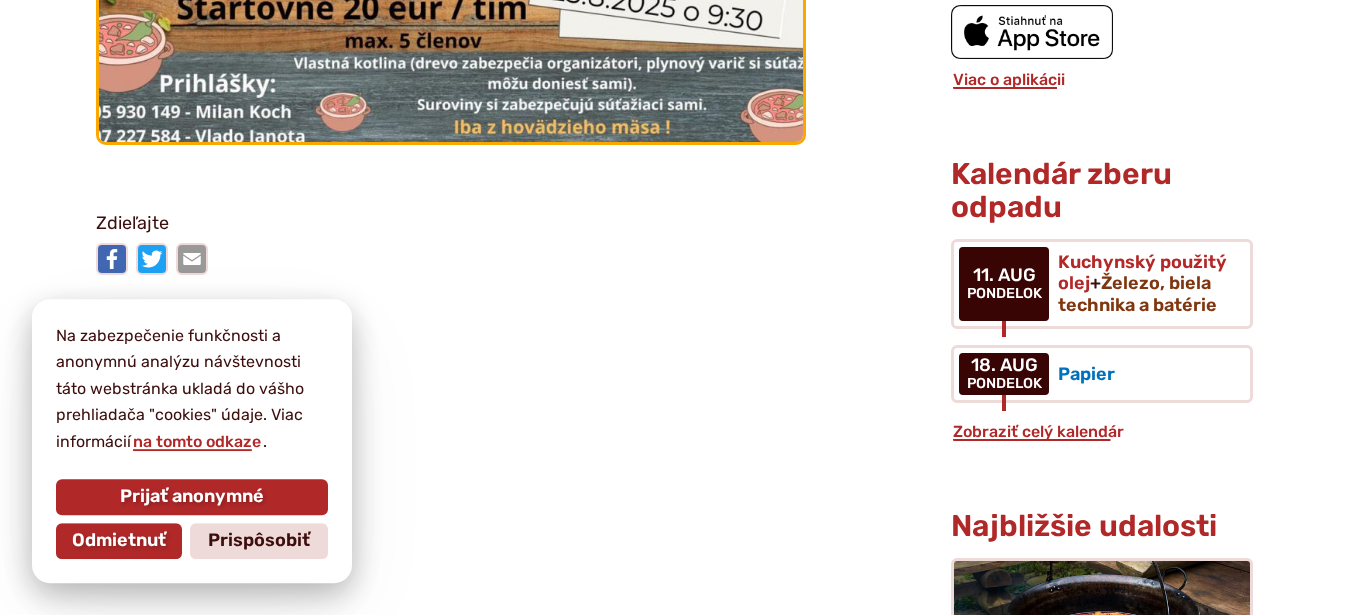 scroll, scrollTop: 1326, scrollLeft: 0, axis: vertical 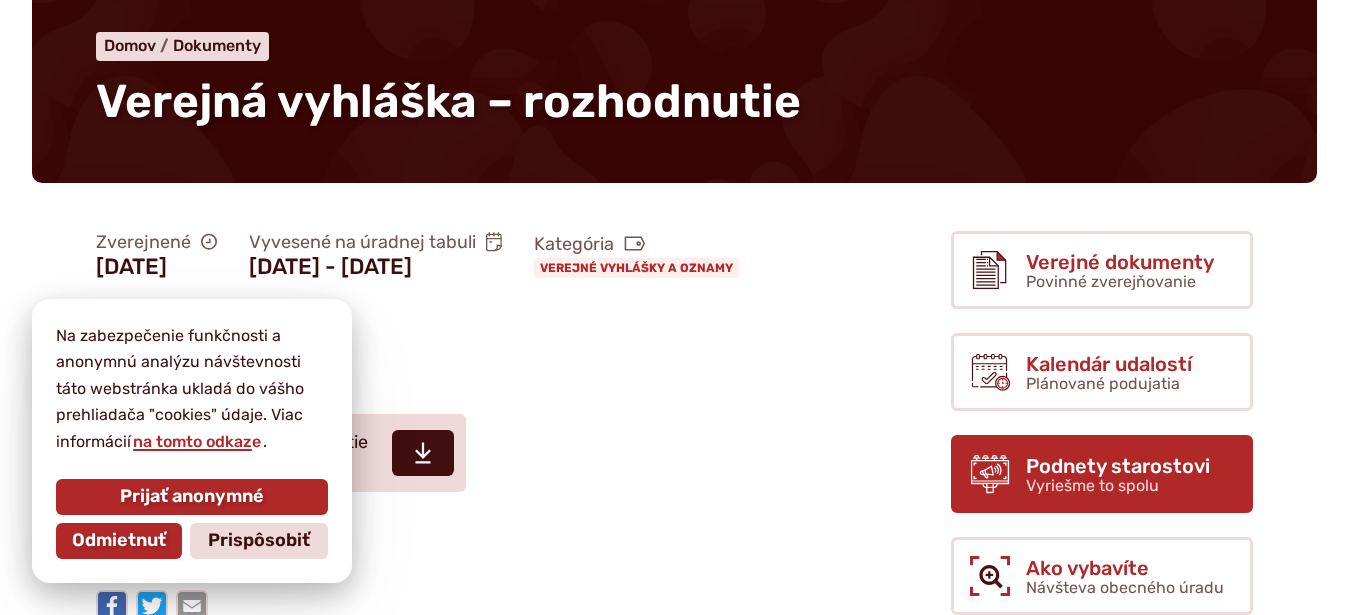 click on "Podnety starostovi" at bounding box center [1118, 466] 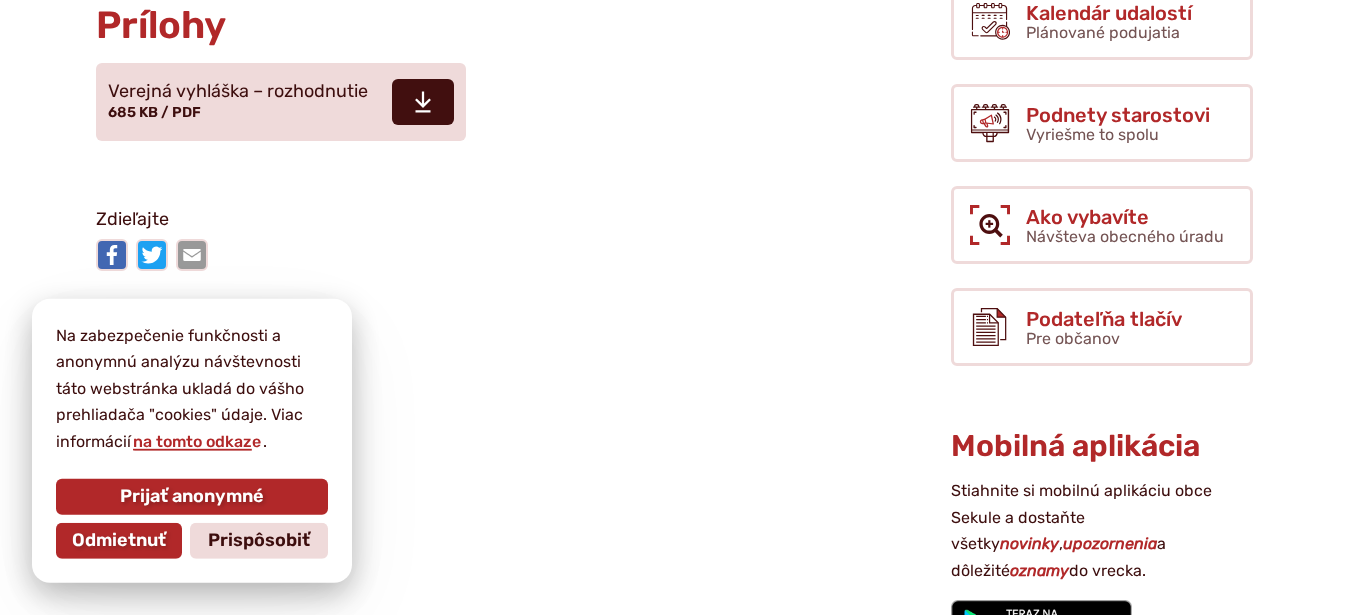 scroll, scrollTop: 510, scrollLeft: 0, axis: vertical 